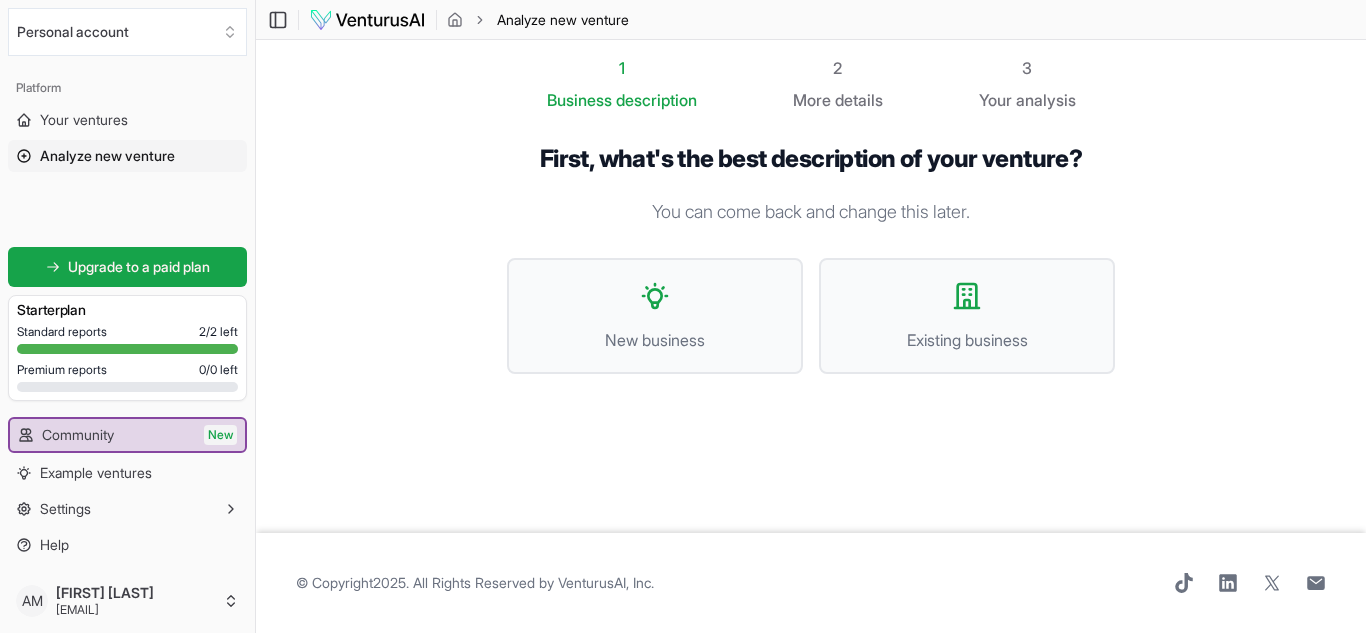 scroll, scrollTop: 0, scrollLeft: 0, axis: both 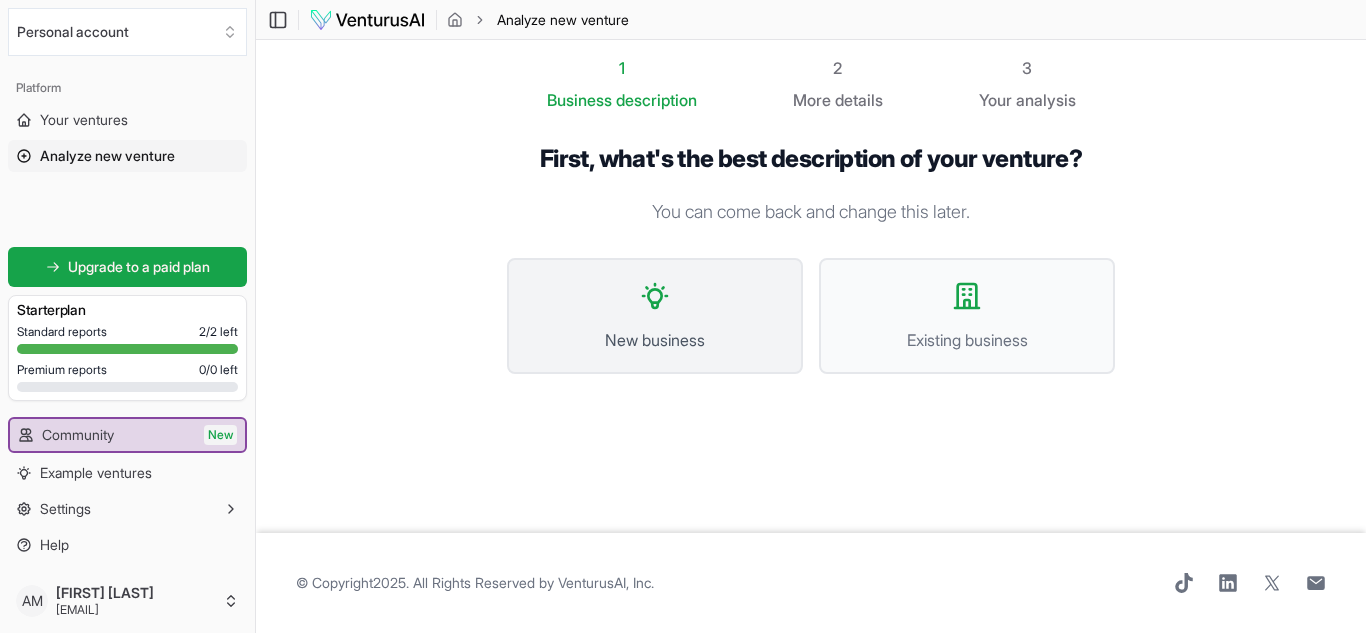click on "New business" at bounding box center [655, 316] 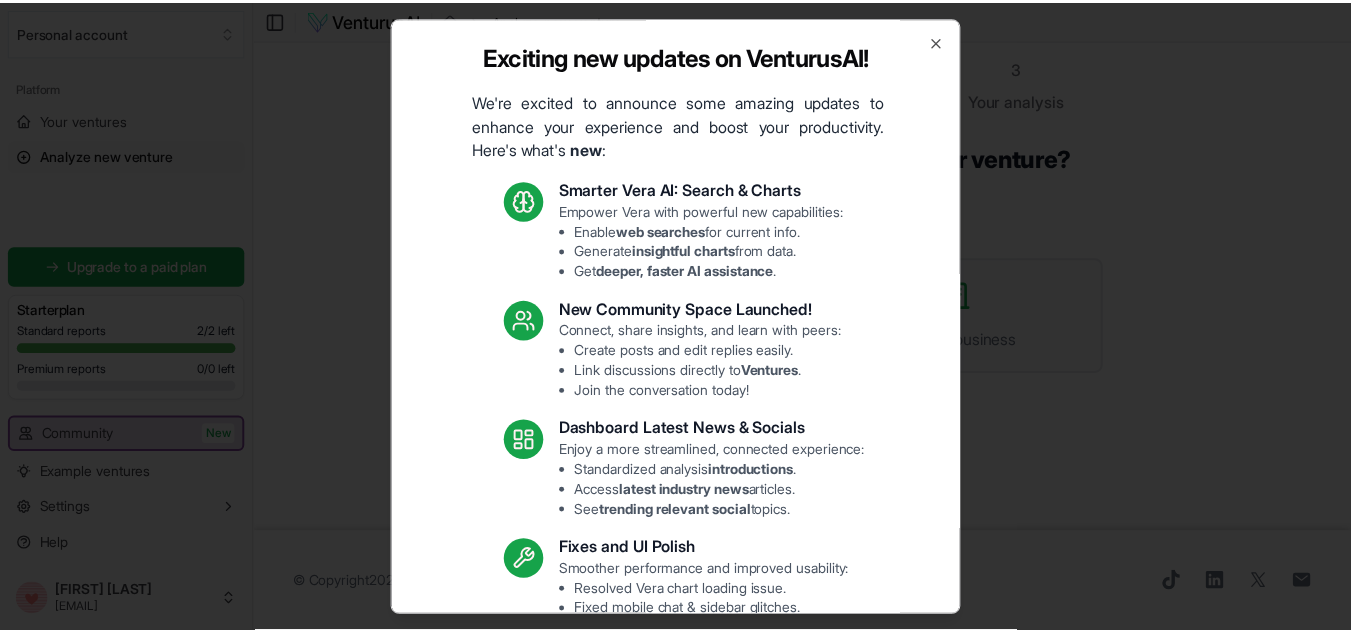 scroll, scrollTop: 201, scrollLeft: 0, axis: vertical 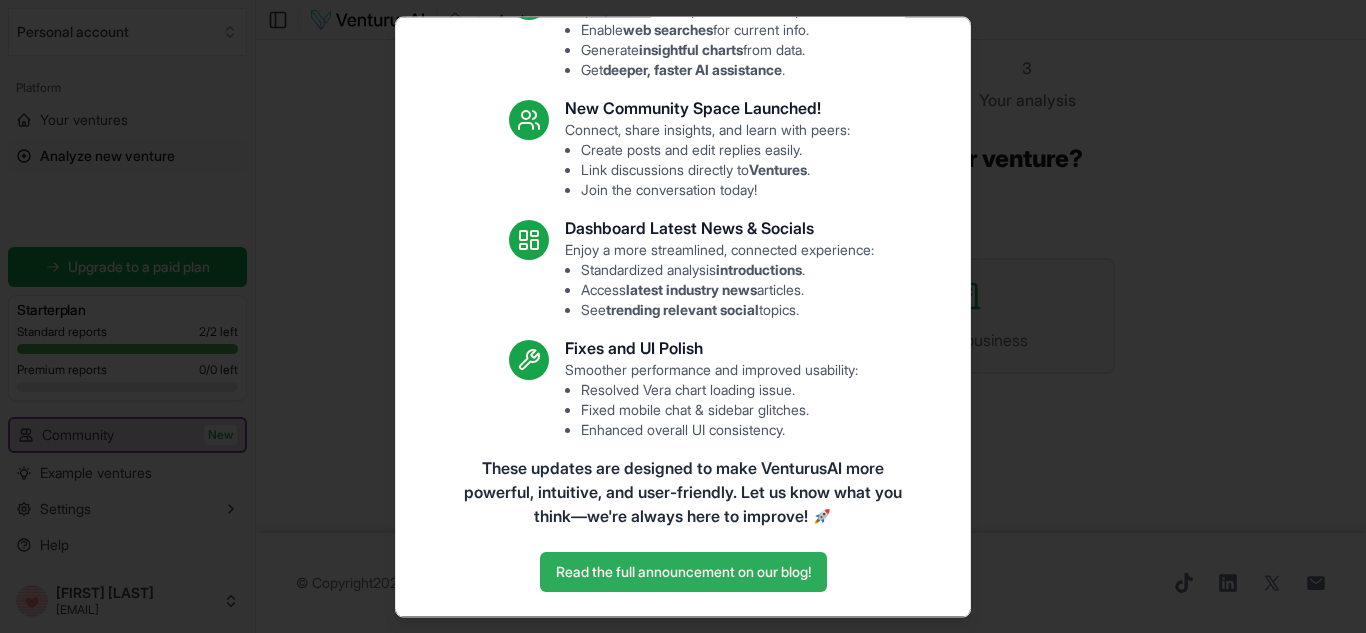 click on "Read the full announcement on our blog!" at bounding box center (683, 572) 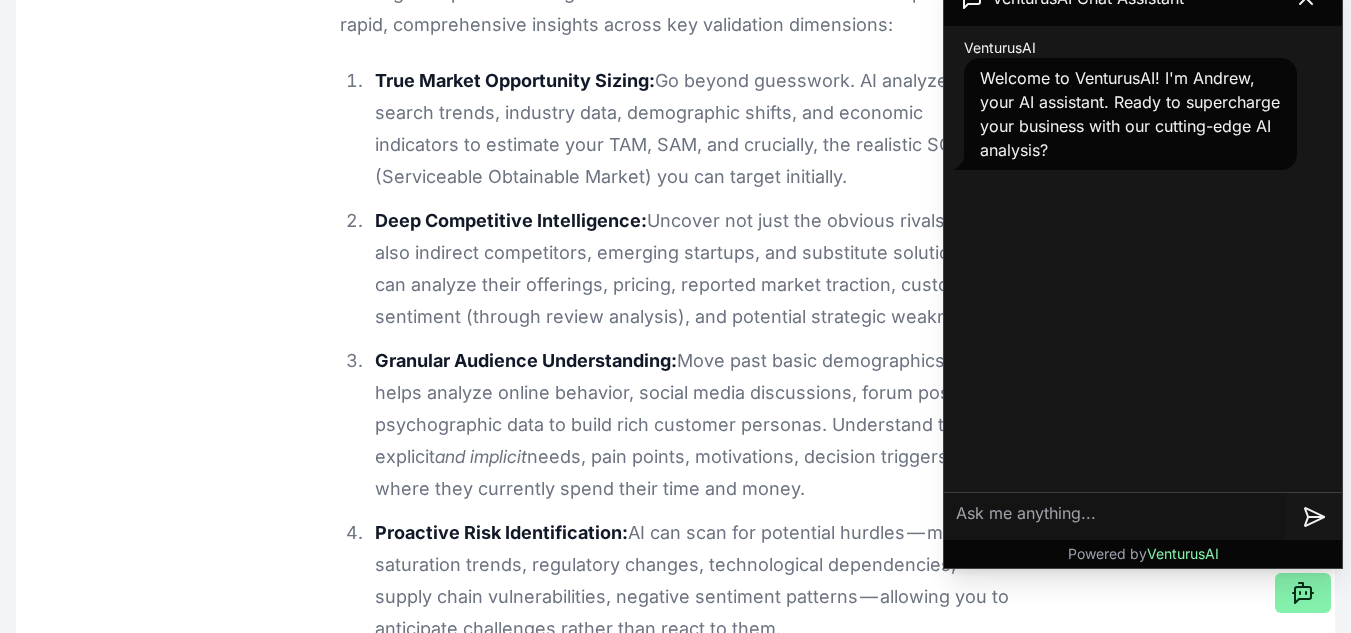 scroll, scrollTop: 3267, scrollLeft: 0, axis: vertical 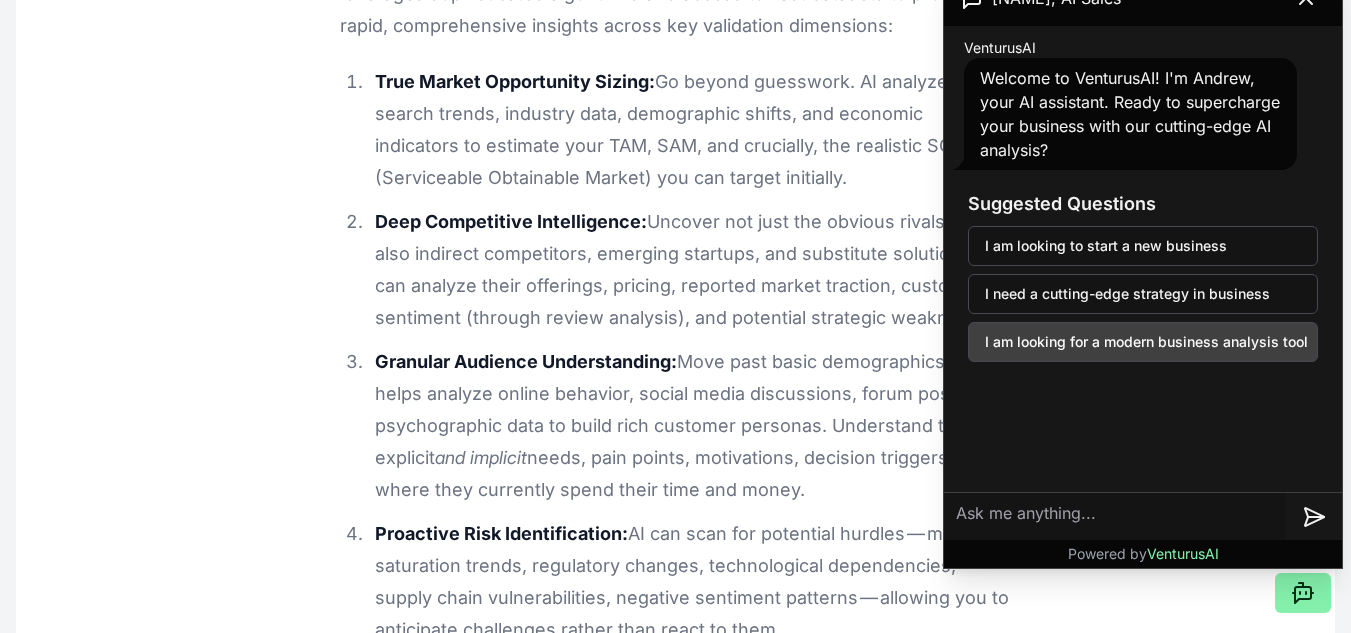 click on "I am looking for a modern business analysis tool" at bounding box center [1143, 342] 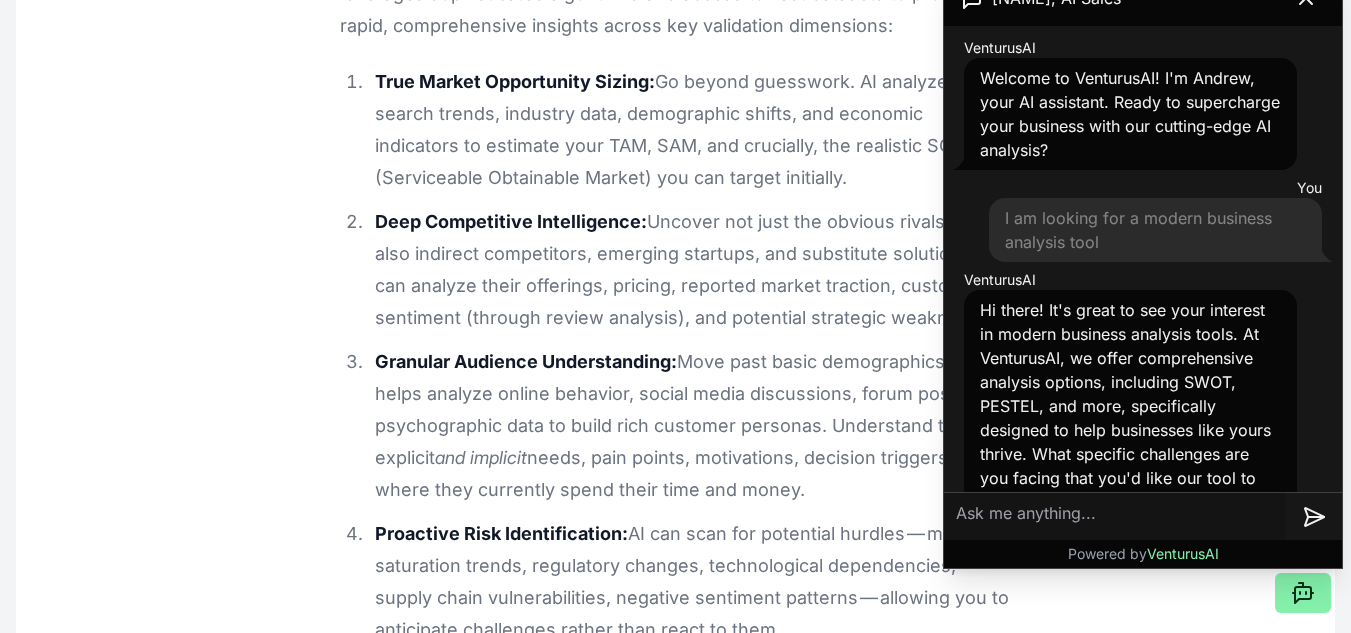scroll, scrollTop: 90, scrollLeft: 0, axis: vertical 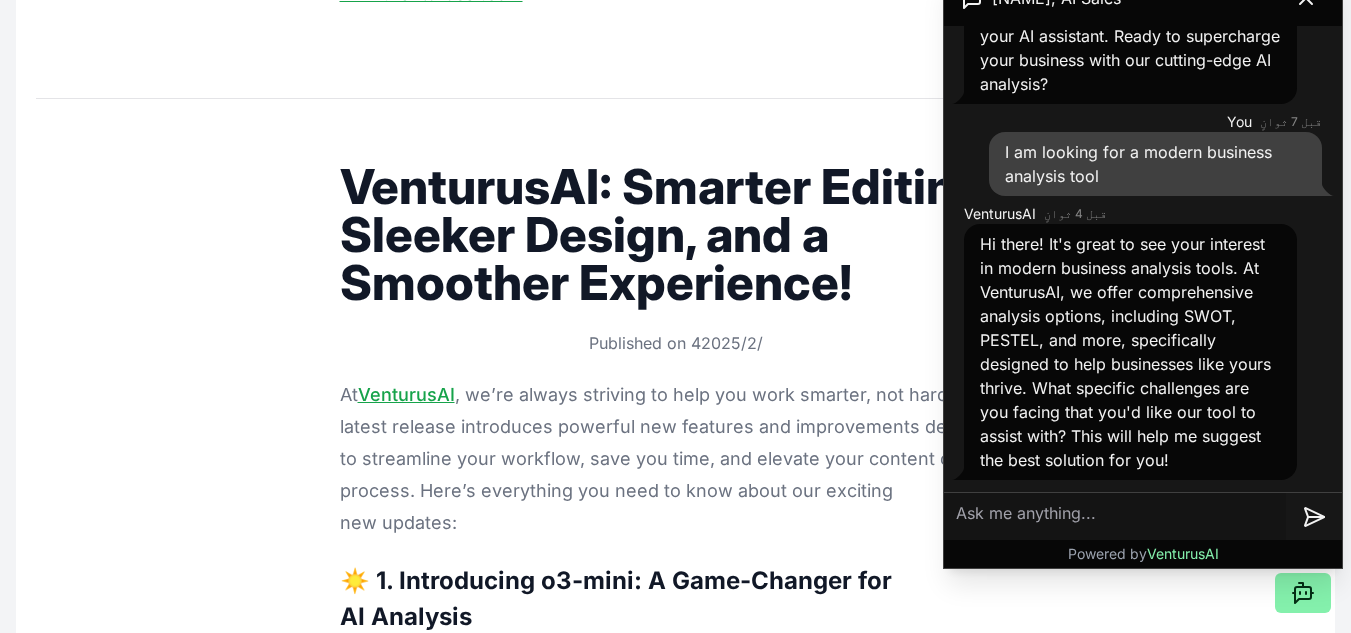 click on "VenturusAI: Smarter Editing, Sleeker Design, and a Smoother Experience! Published on [DATE] At VenturusAI , we’re always striving to help you work smarter, not harder. Our latest release introduces powerful new features and improvements designed to streamline your workflow, save you time, and elevate your content creation process. Here’s everything you need to know about our exciting new updates: 🌟 1. Introducing o3-mini: A Game-Changer for AI Analysis We’re thrilled to announce the integration of o3-mini into our analysis AI suite! This state-of-the-art AI model brings unmatched speed, precision, and efficiency to your data analysis. Here’s how o3-m is redefining what’s possible: Unmatched Performance: Analyze complex data faster and with greater accuracy than ever before. Cost-Effective Scaling: Leverage o3-mini’s optimized design for more efficient resource usage across tasks. ✏️ 2. Edit Sections with Vera AI Say goodbye to tedious revisions! With our new section editing" at bounding box center (676, 2125) 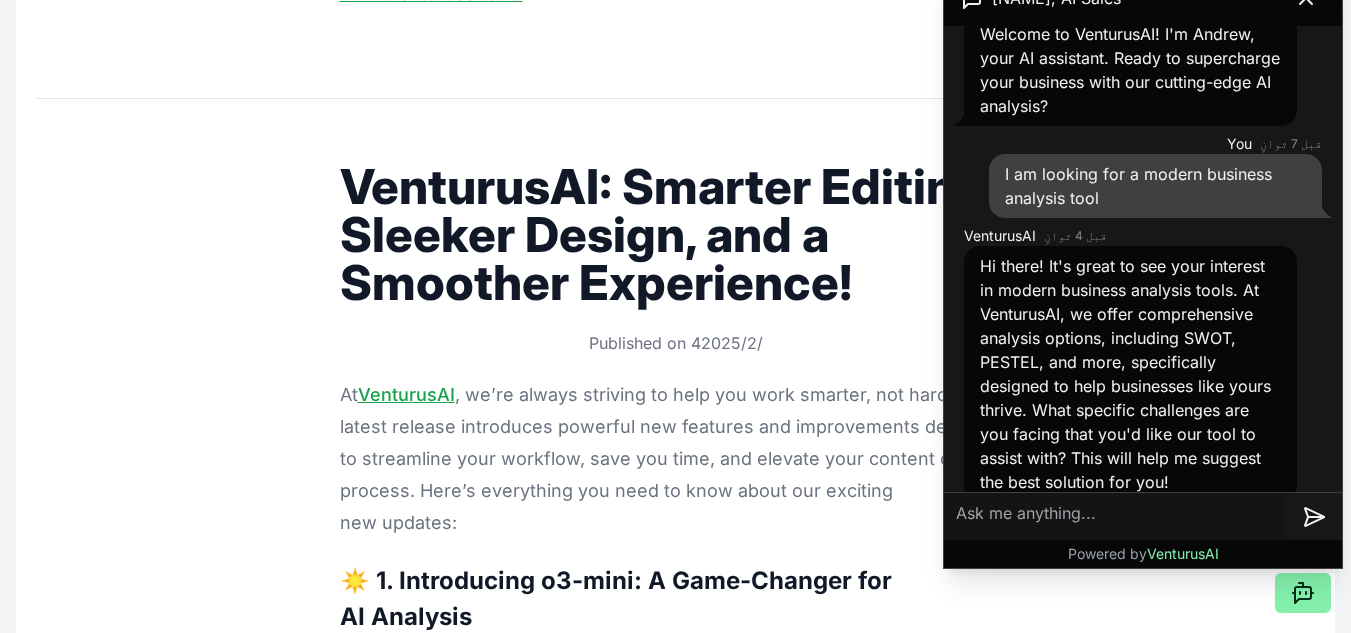 scroll, scrollTop: 90, scrollLeft: 0, axis: vertical 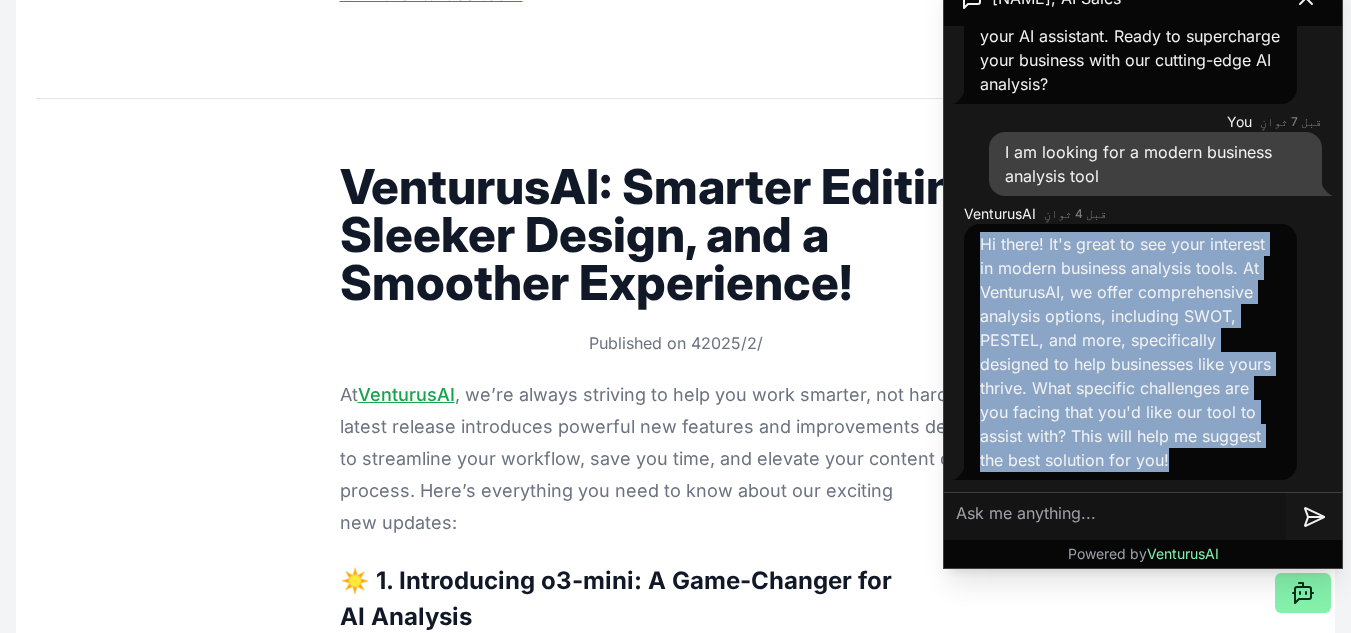 drag, startPoint x: 983, startPoint y: 220, endPoint x: 1034, endPoint y: 463, distance: 248.29417 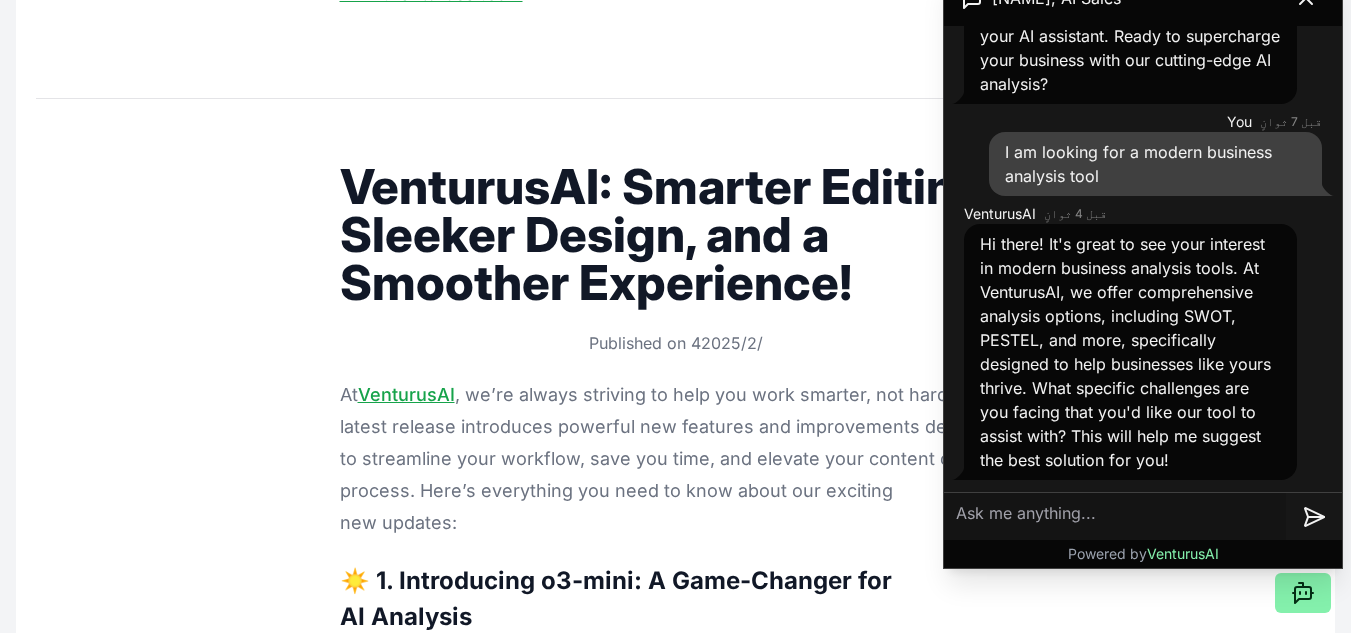 click on "Published on   [DATE]" at bounding box center [676, 343] 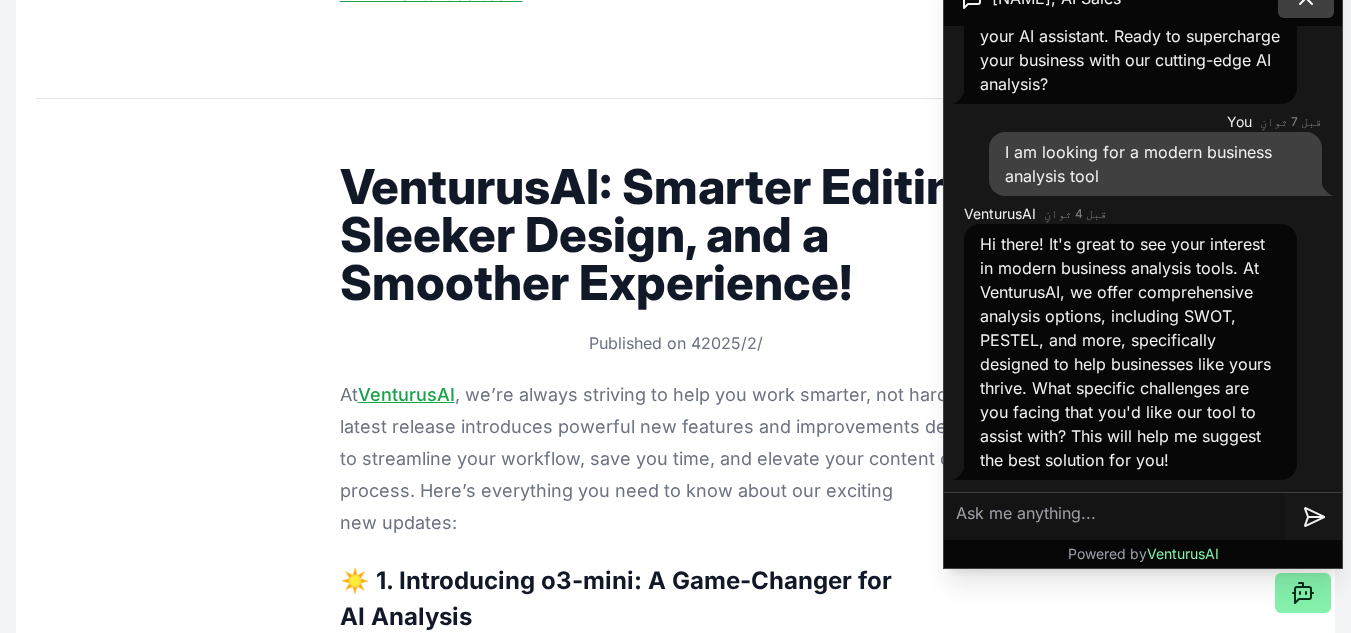 click 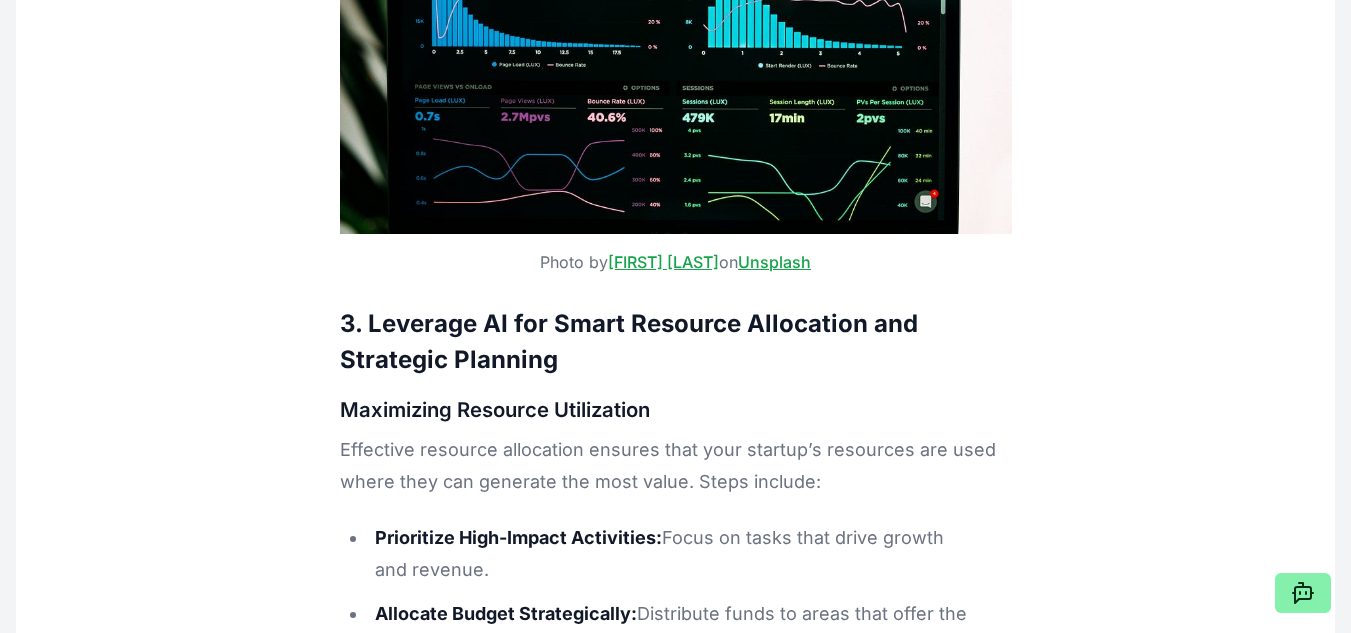 scroll, scrollTop: 26005, scrollLeft: 0, axis: vertical 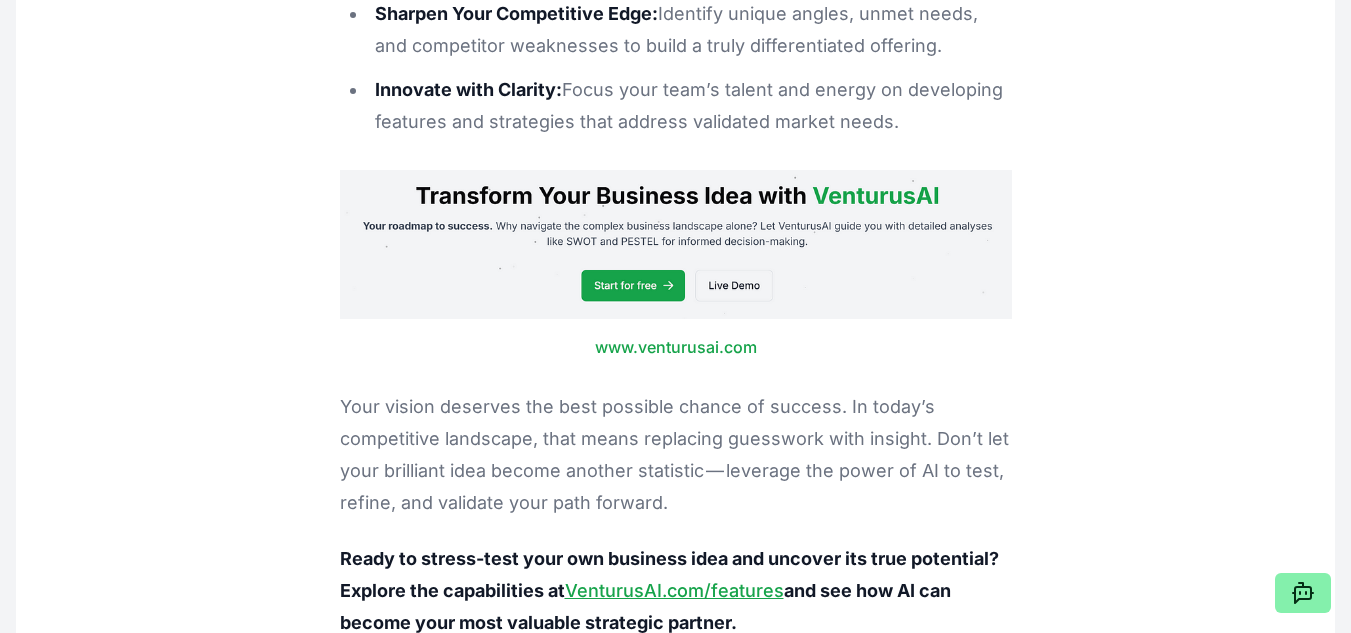 click on "www.venturusai.com" at bounding box center [676, 347] 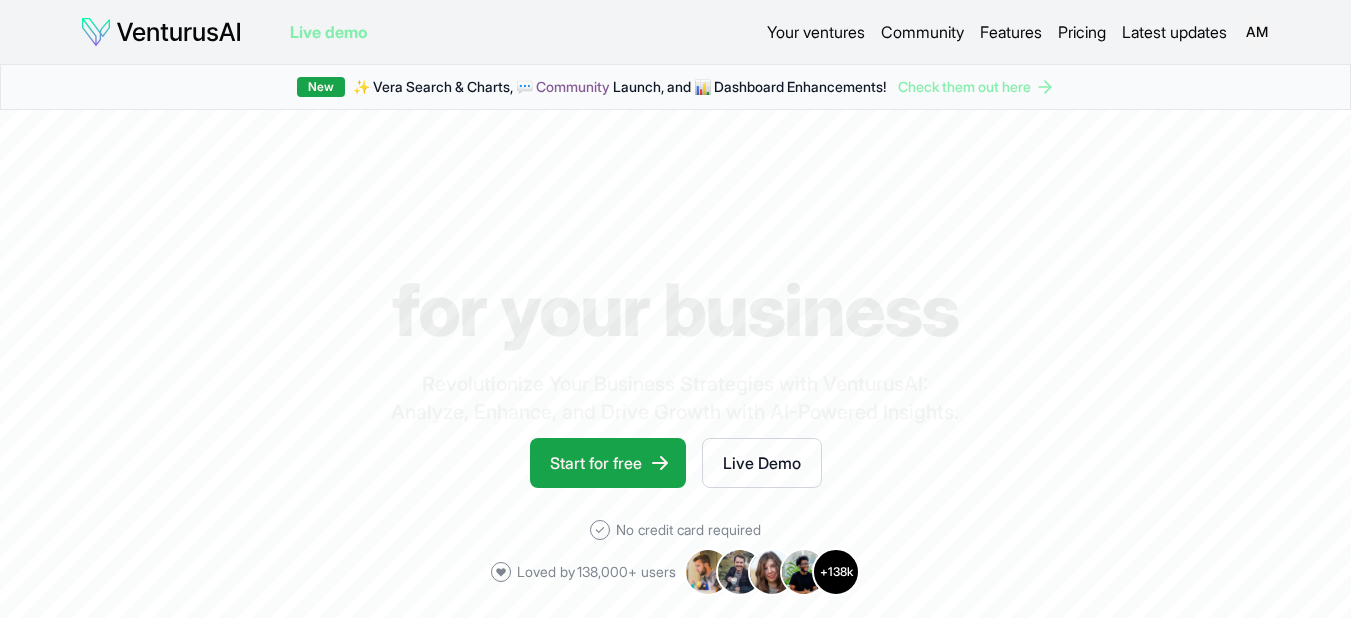 scroll, scrollTop: 0, scrollLeft: 0, axis: both 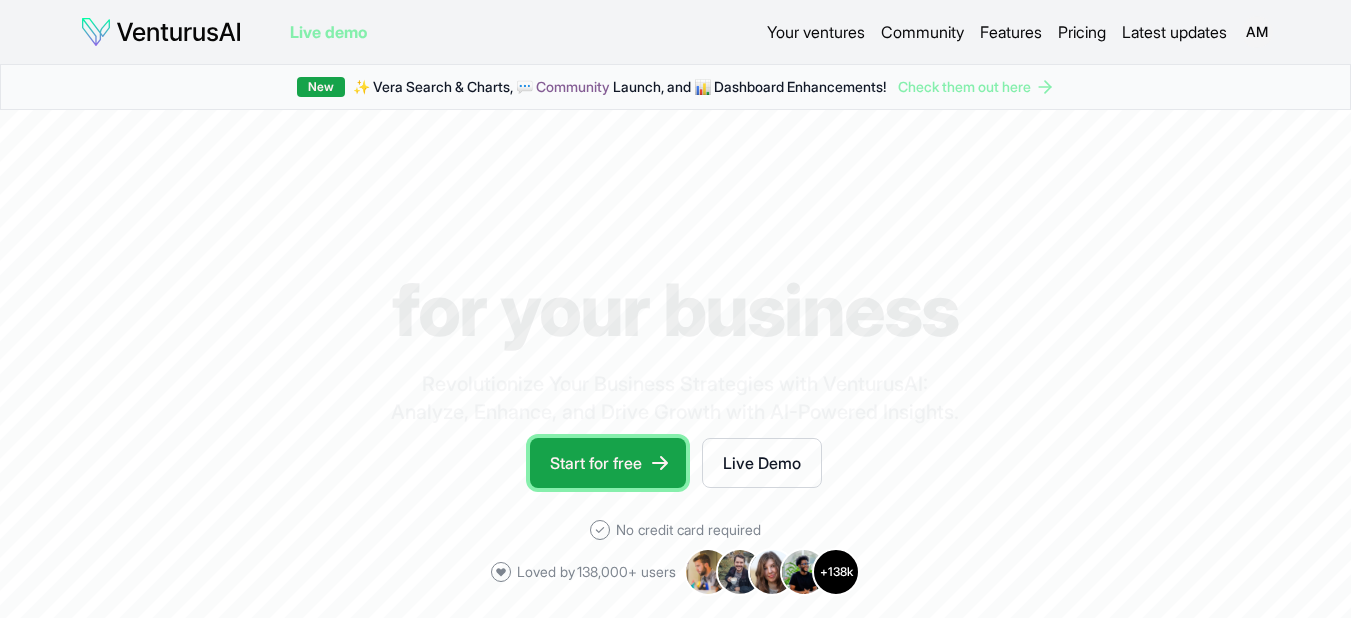 click on "Start for free" at bounding box center [608, 463] 